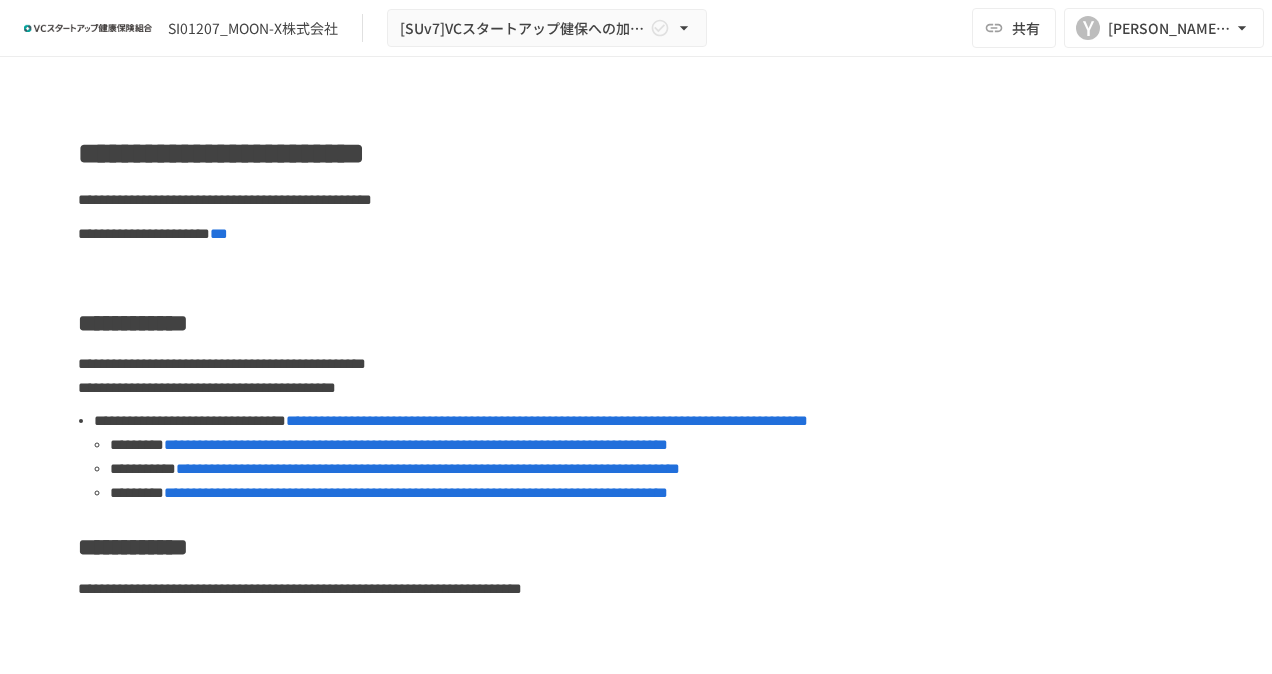 scroll, scrollTop: 0, scrollLeft: 0, axis: both 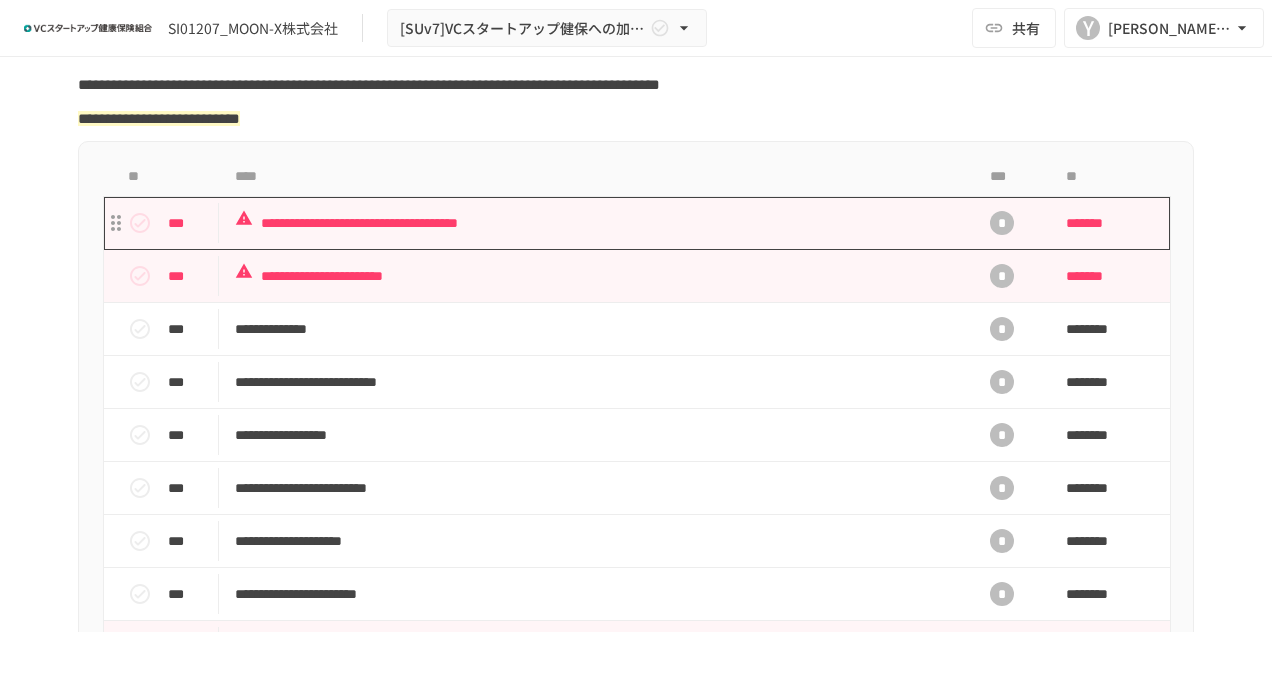 click on "**********" at bounding box center (594, 223) 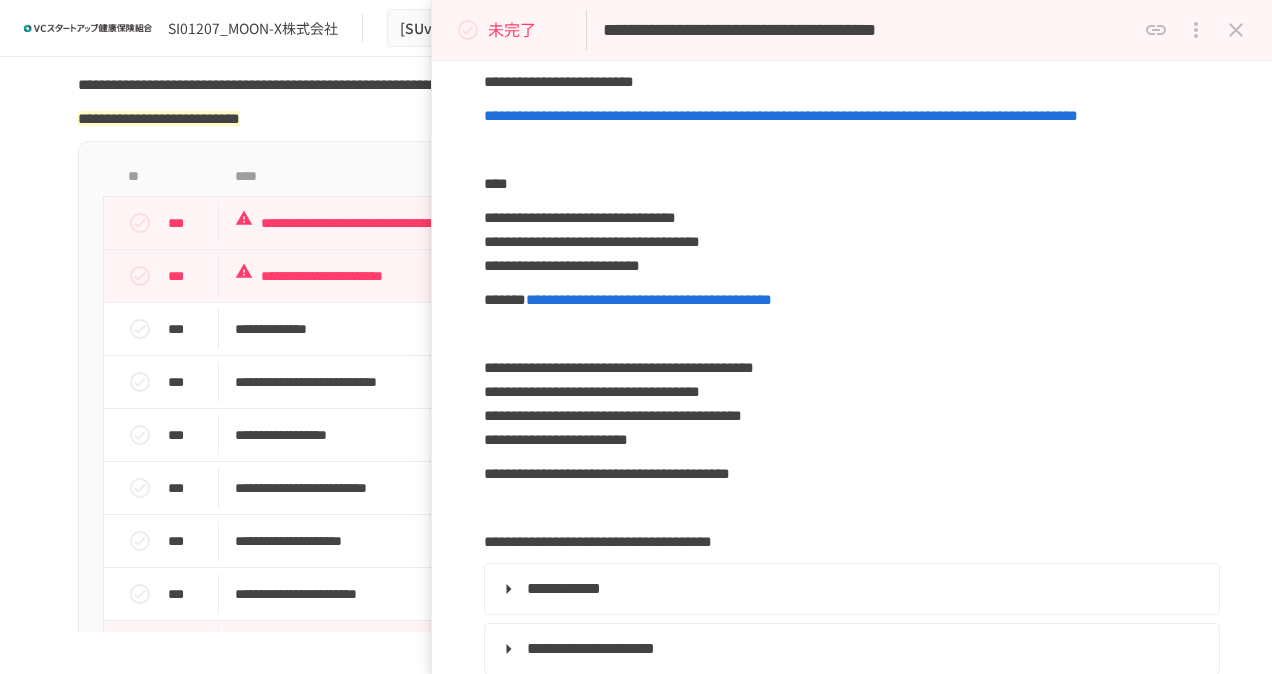 scroll, scrollTop: 0, scrollLeft: 0, axis: both 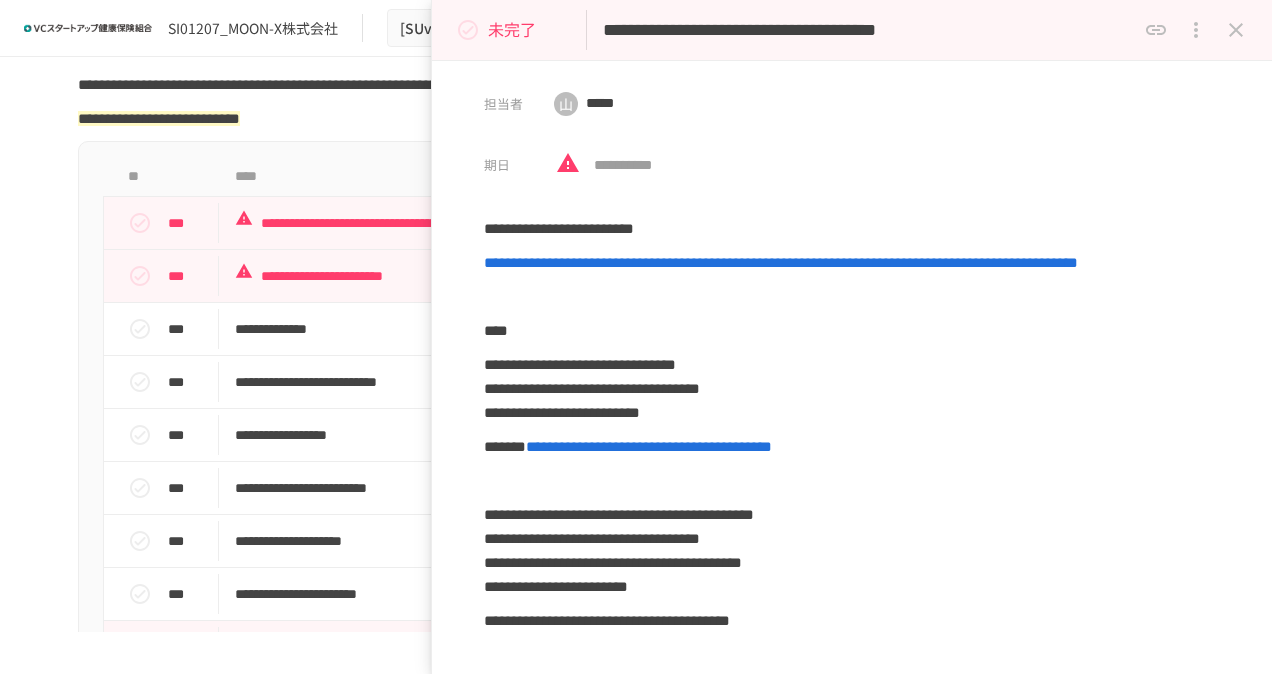 click 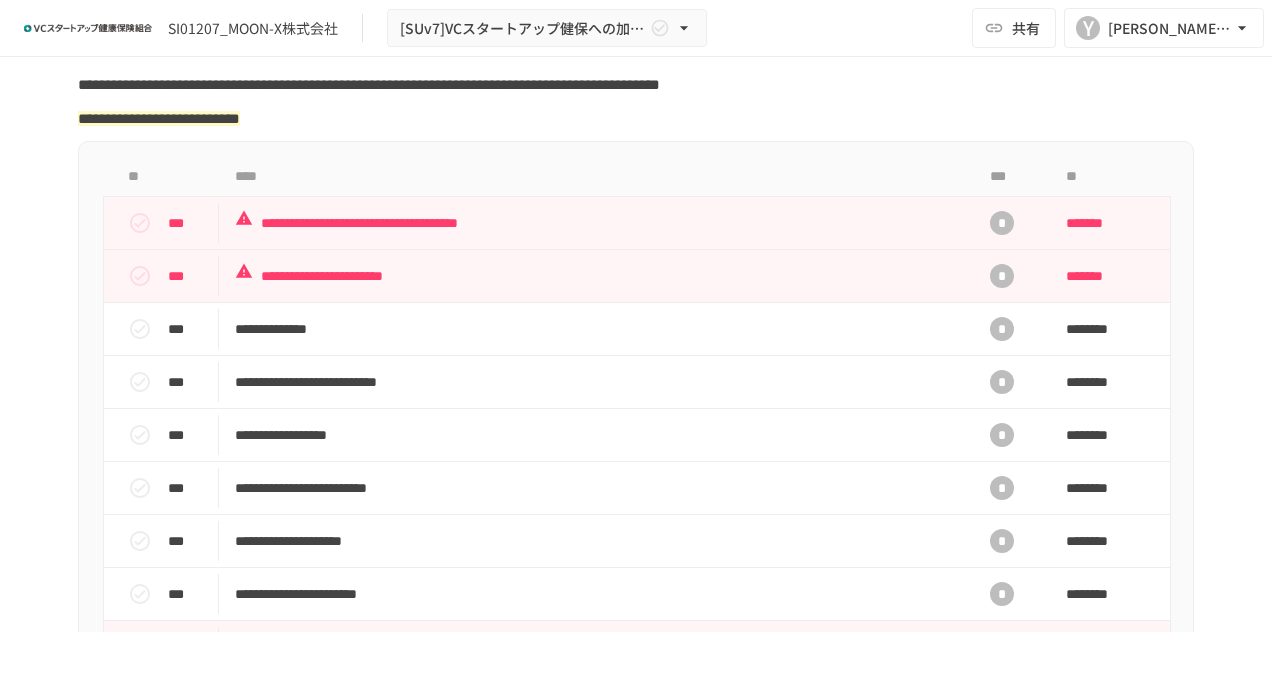 scroll, scrollTop: 400, scrollLeft: 0, axis: vertical 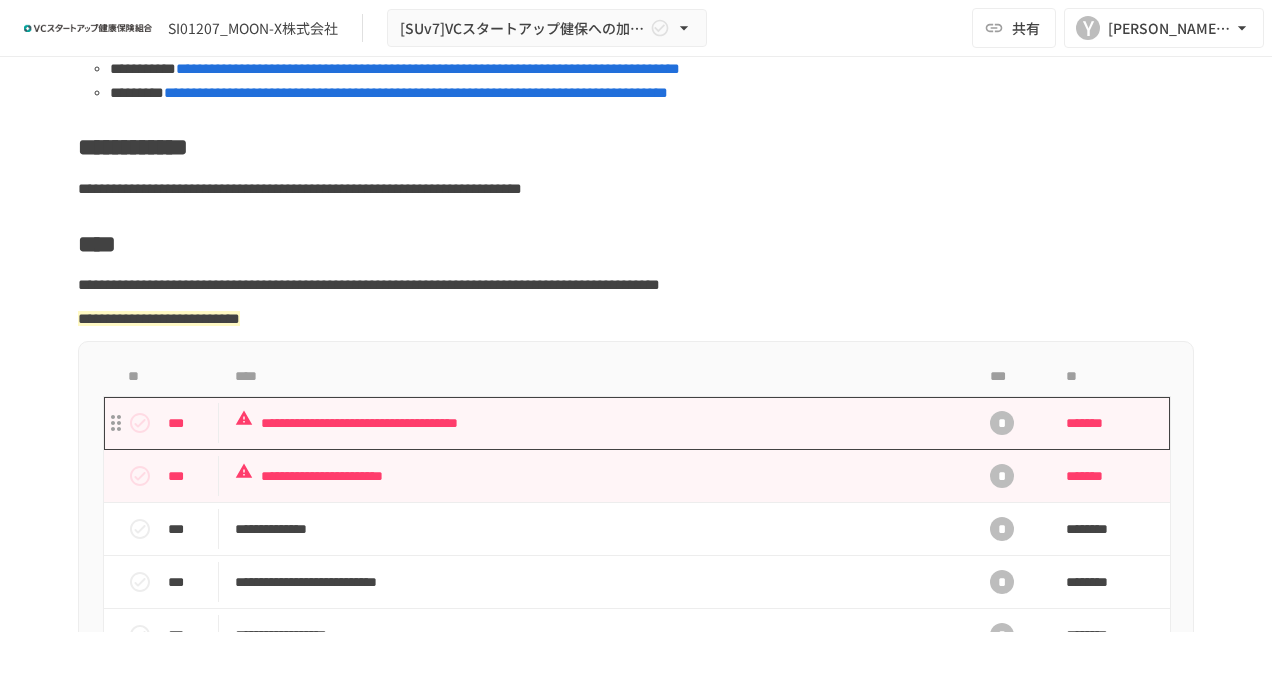 click on "**********" at bounding box center [594, 423] 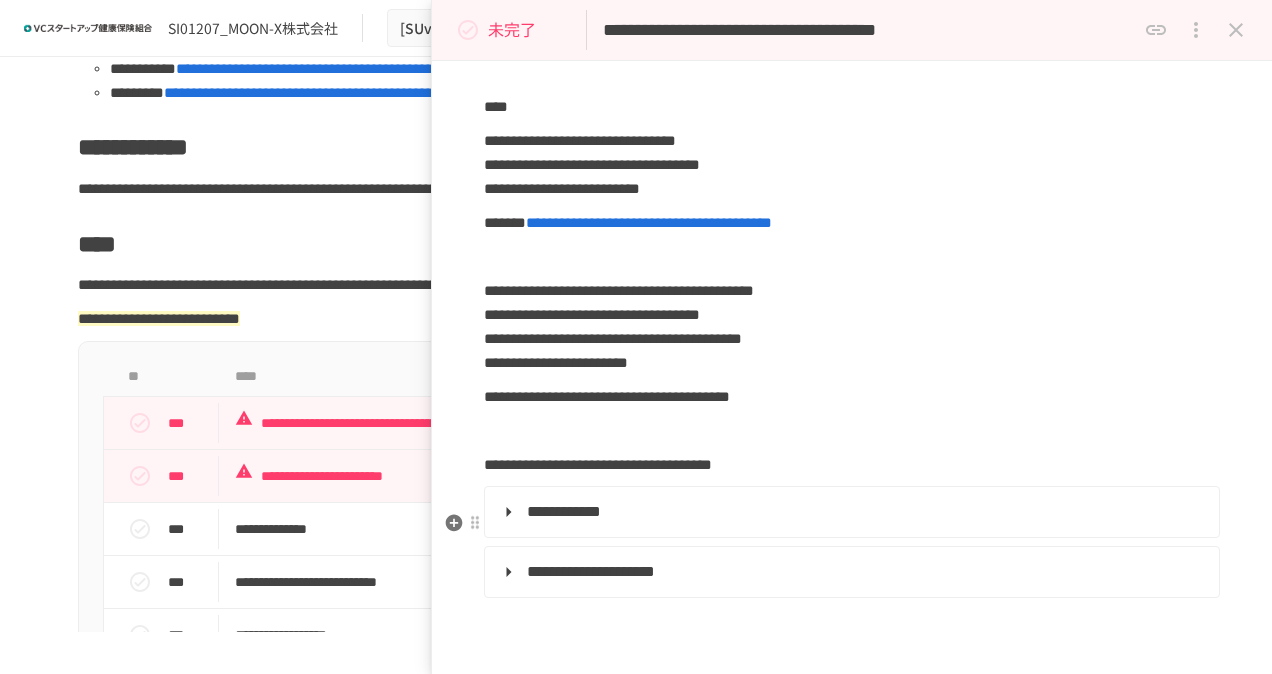 scroll, scrollTop: 400, scrollLeft: 0, axis: vertical 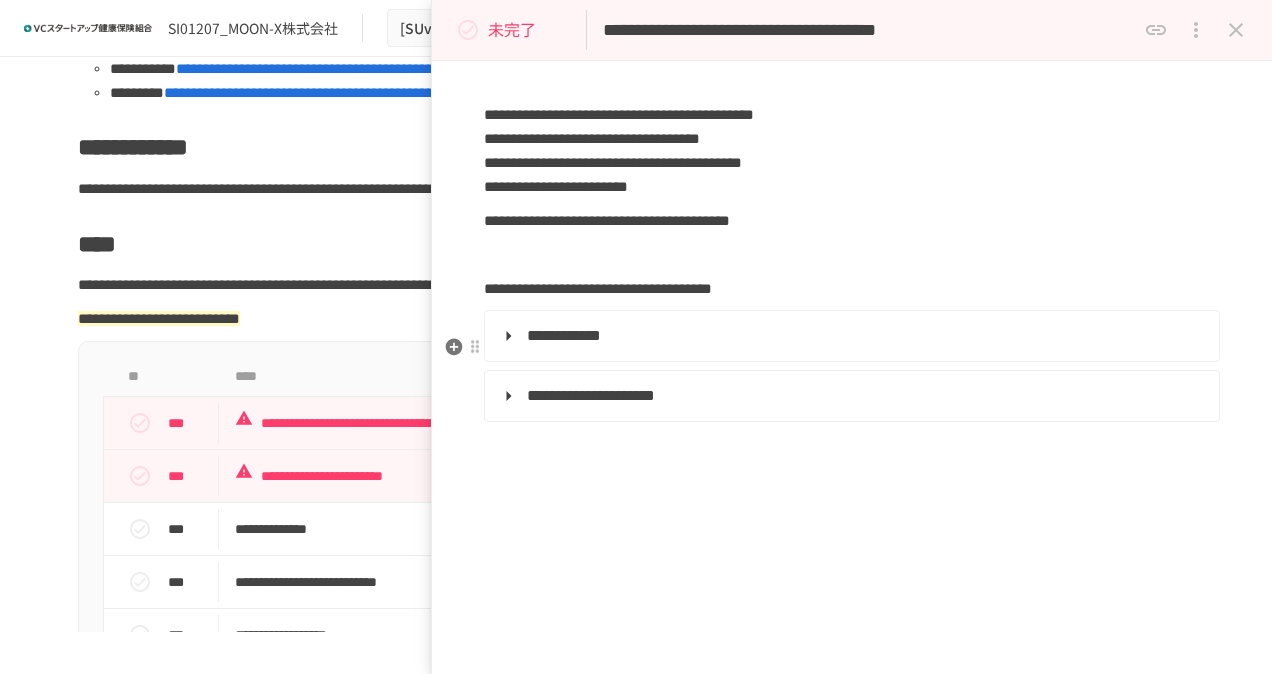 click on "**********" at bounding box center (564, 335) 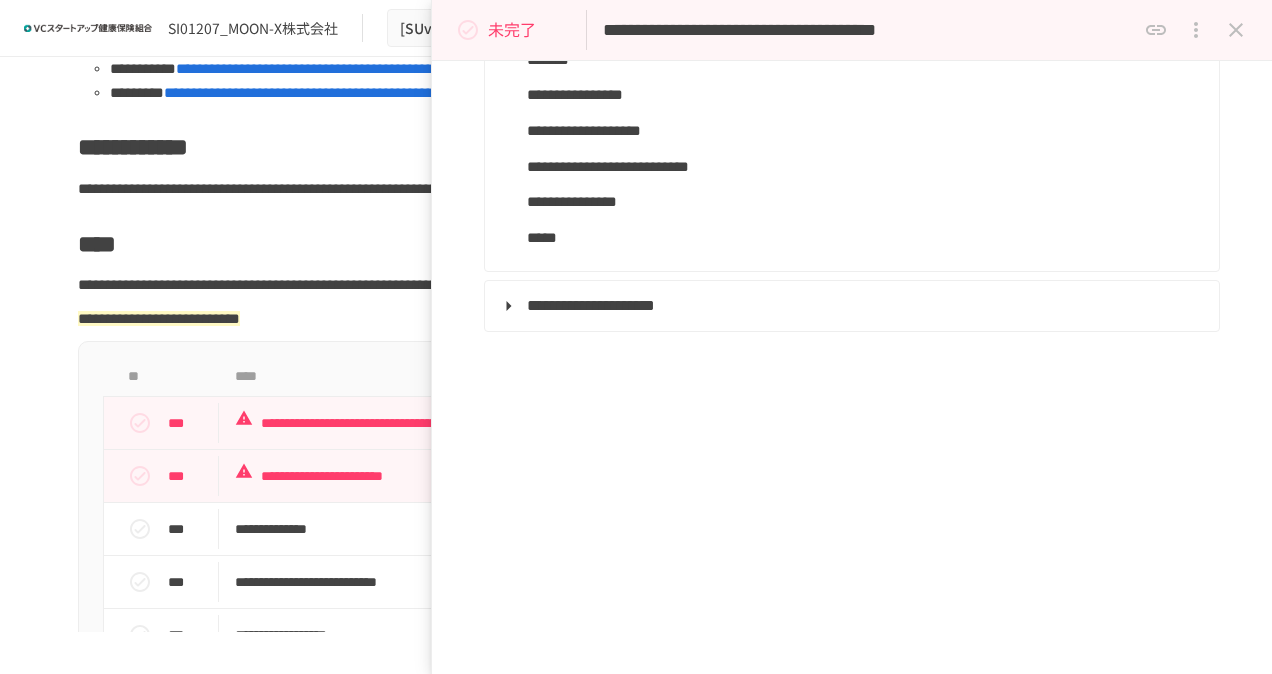 scroll, scrollTop: 852, scrollLeft: 0, axis: vertical 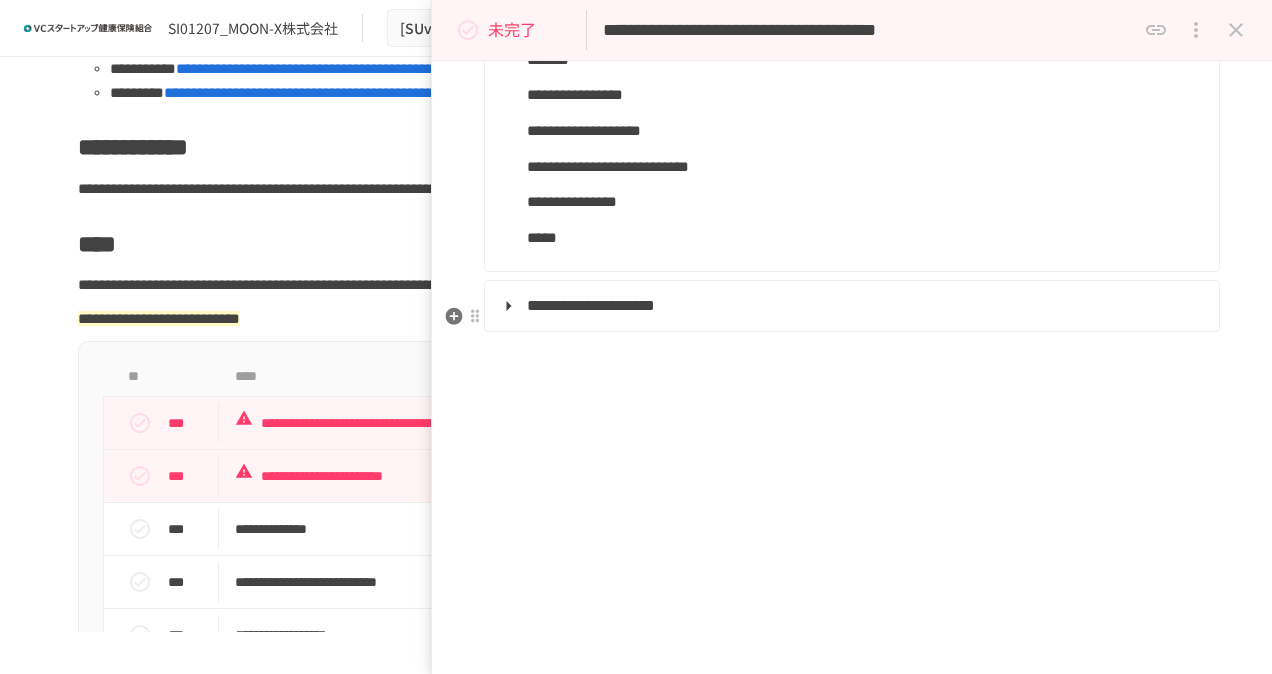 click on "**********" at bounding box center [852, -124] 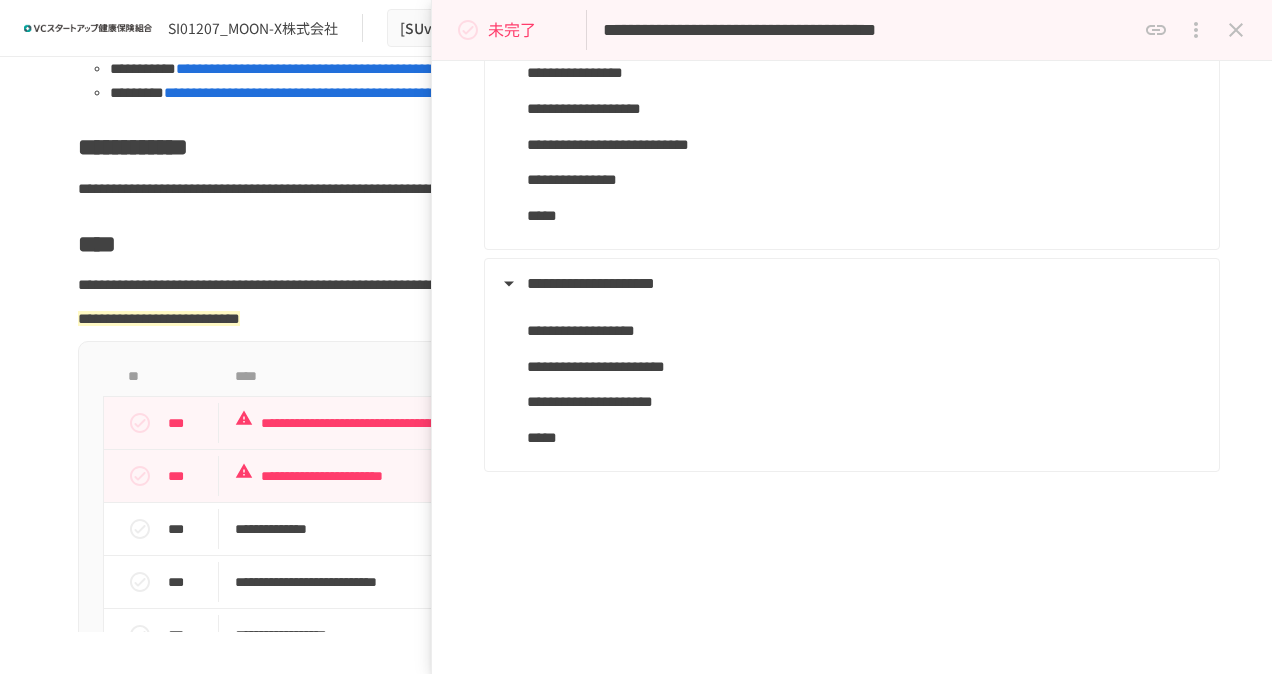 click on "**********" at bounding box center (850, 63) 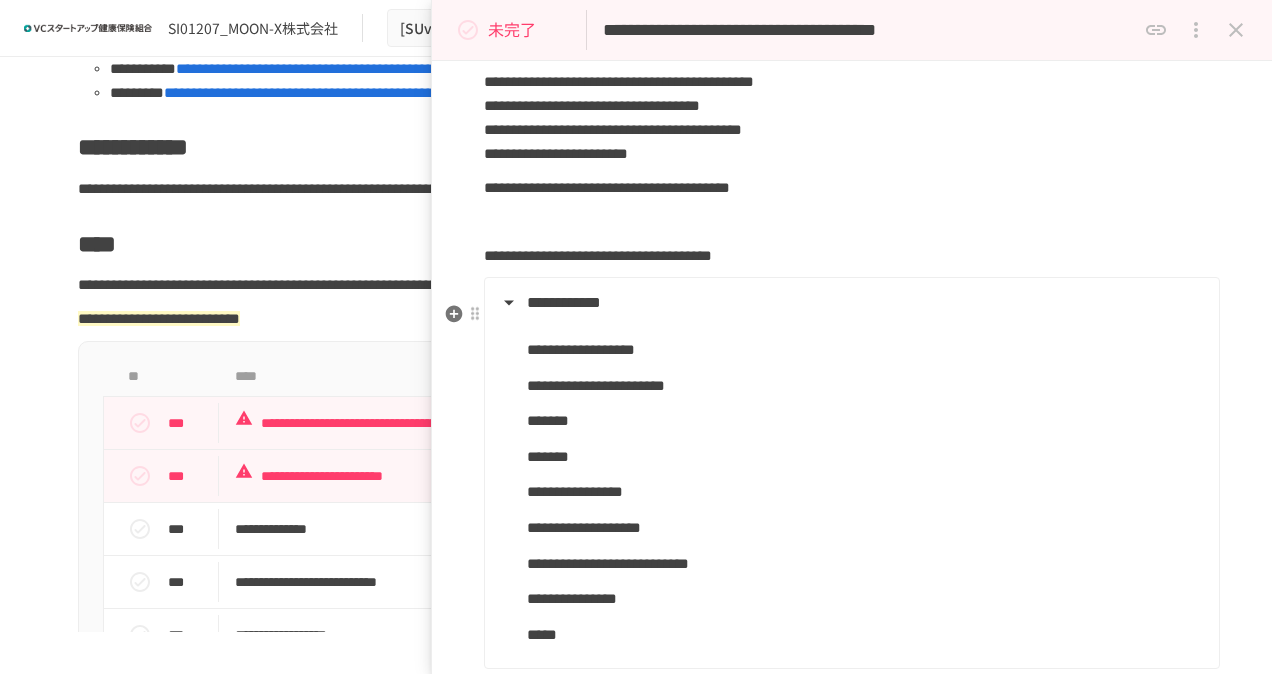scroll, scrollTop: 352, scrollLeft: 0, axis: vertical 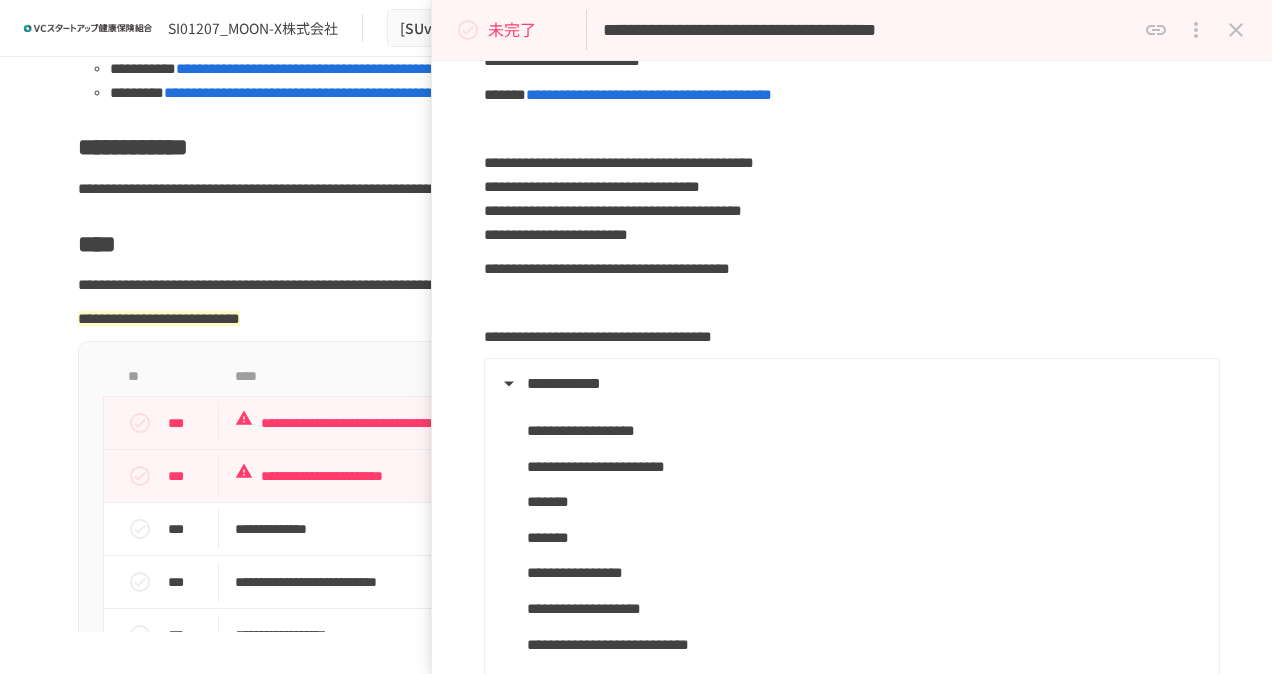click on "未完了" at bounding box center [512, 30] 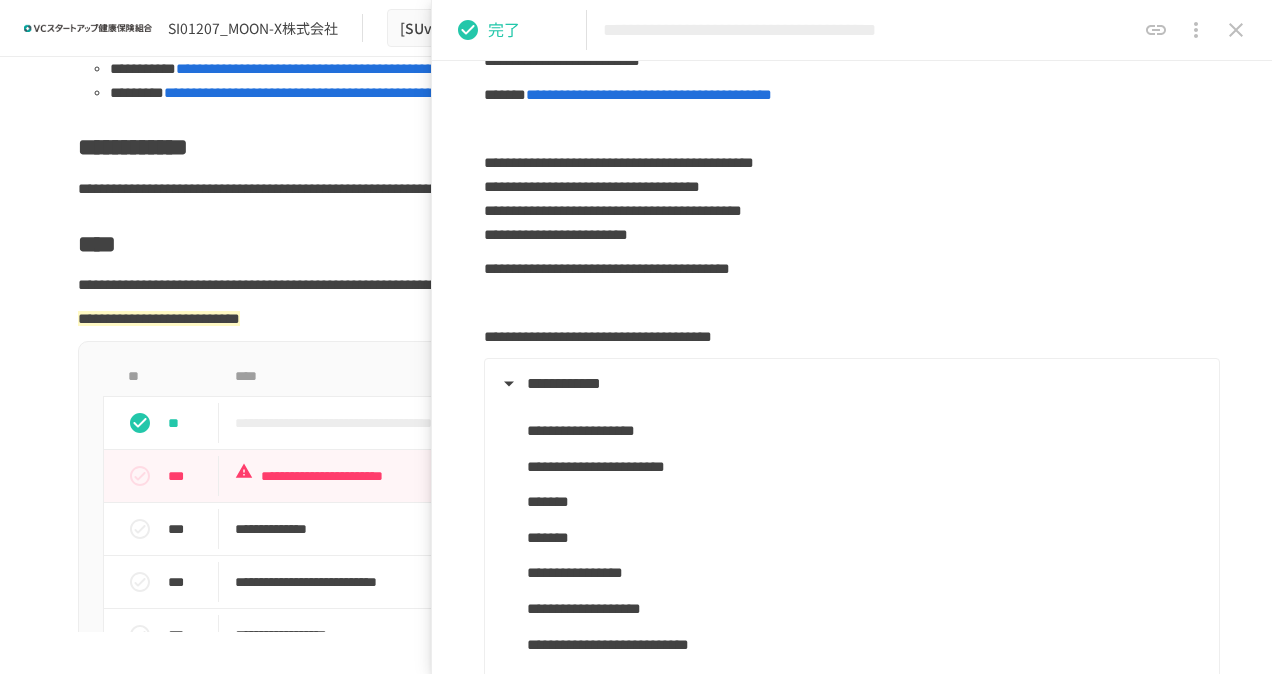 click 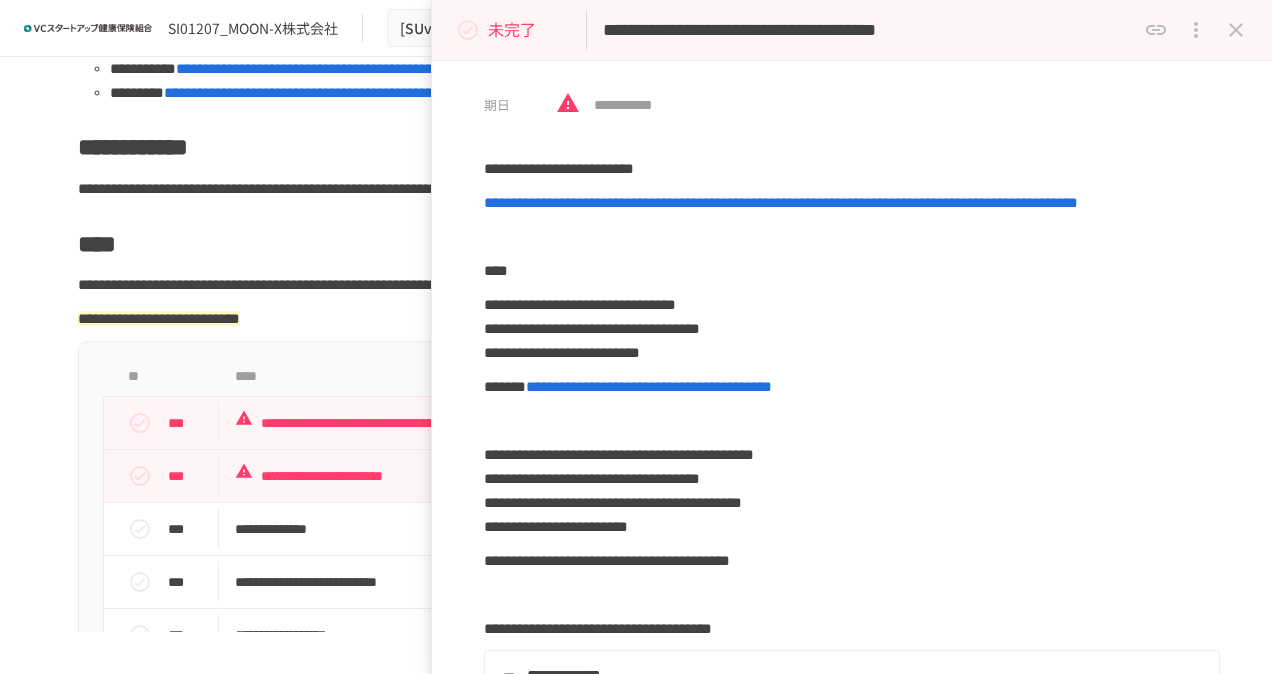 scroll, scrollTop: 0, scrollLeft: 0, axis: both 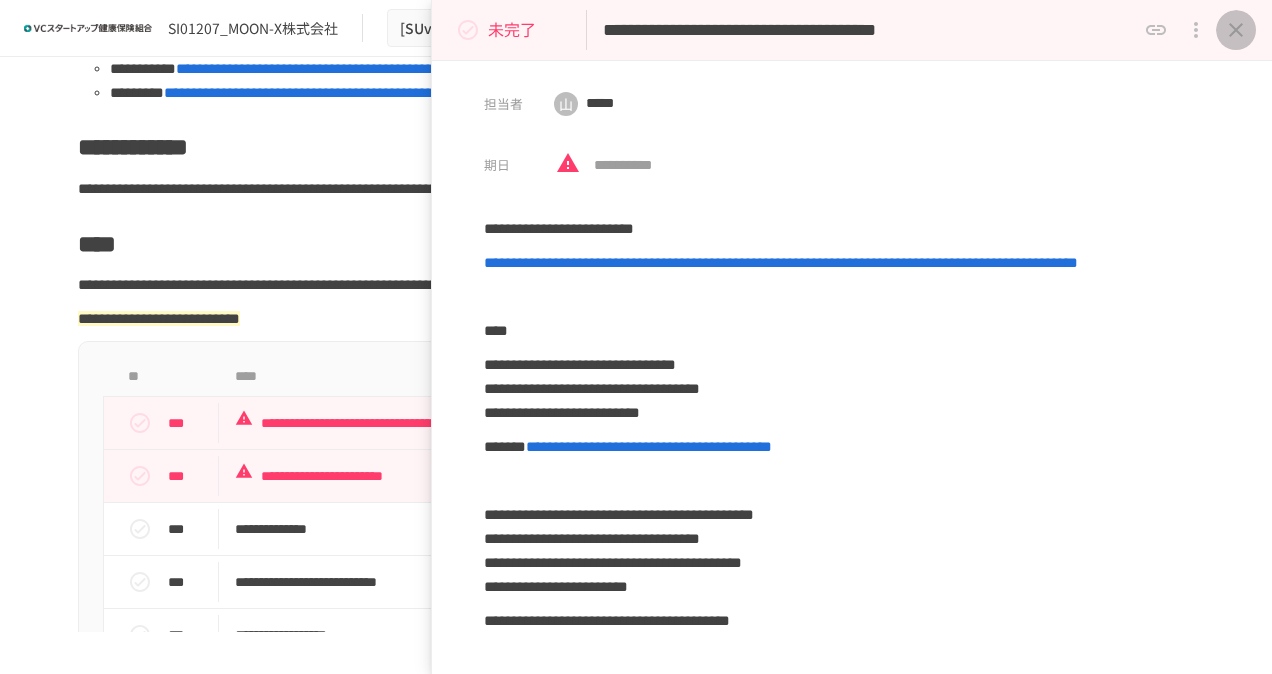 click 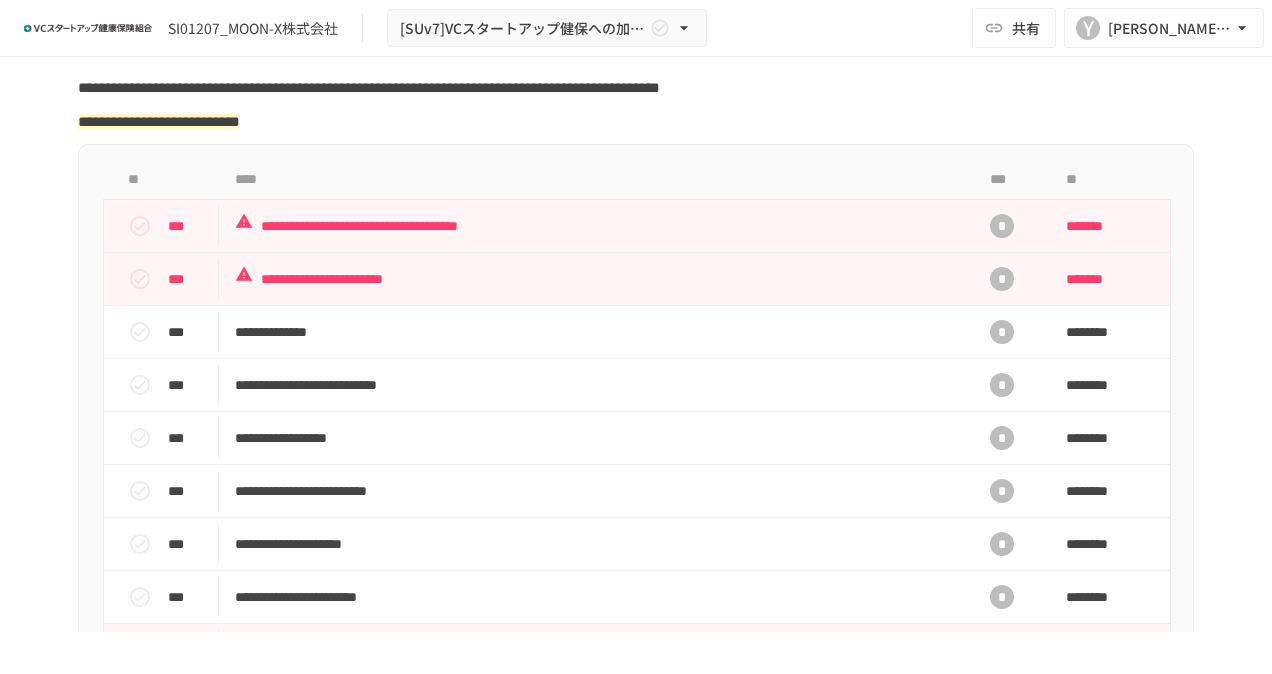scroll, scrollTop: 600, scrollLeft: 0, axis: vertical 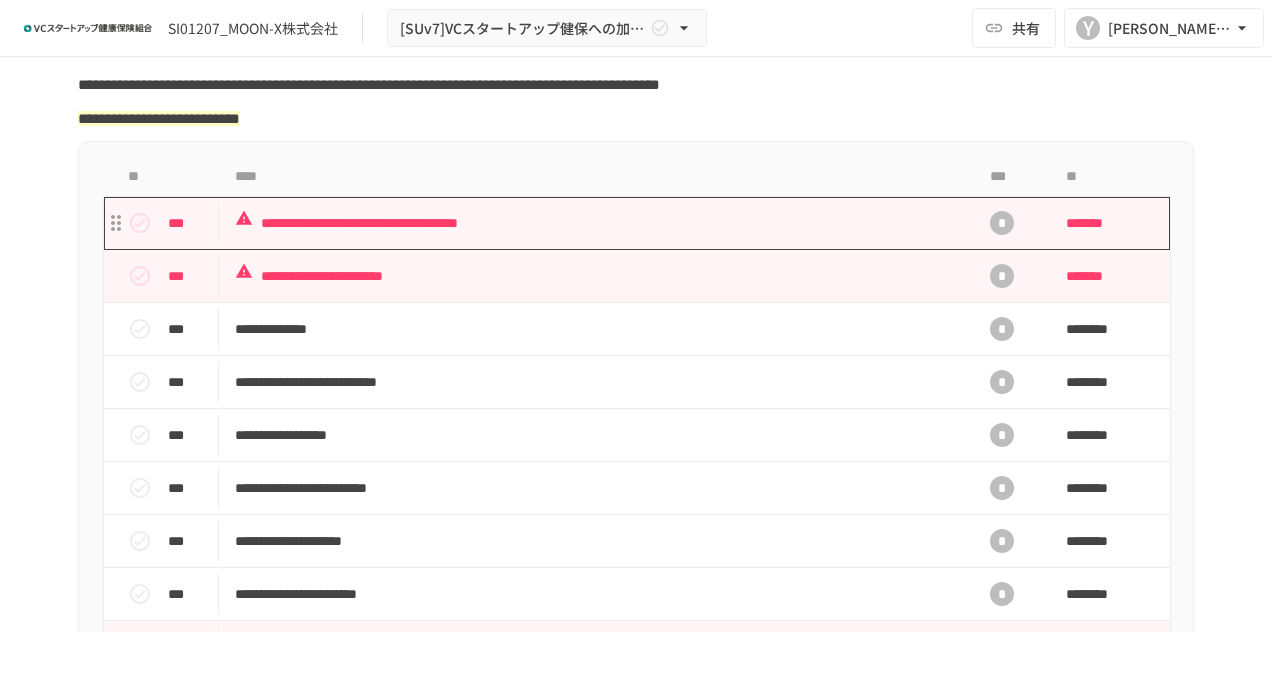 click on "**********" at bounding box center (594, 223) 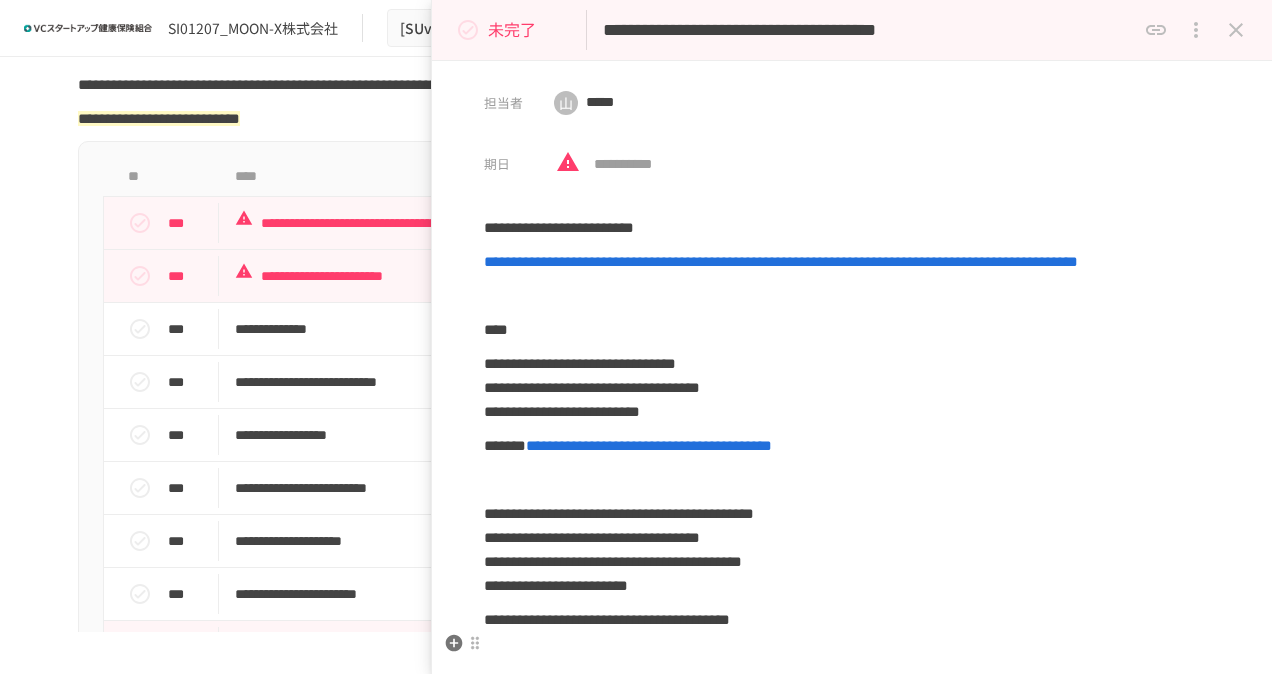 scroll, scrollTop: 0, scrollLeft: 0, axis: both 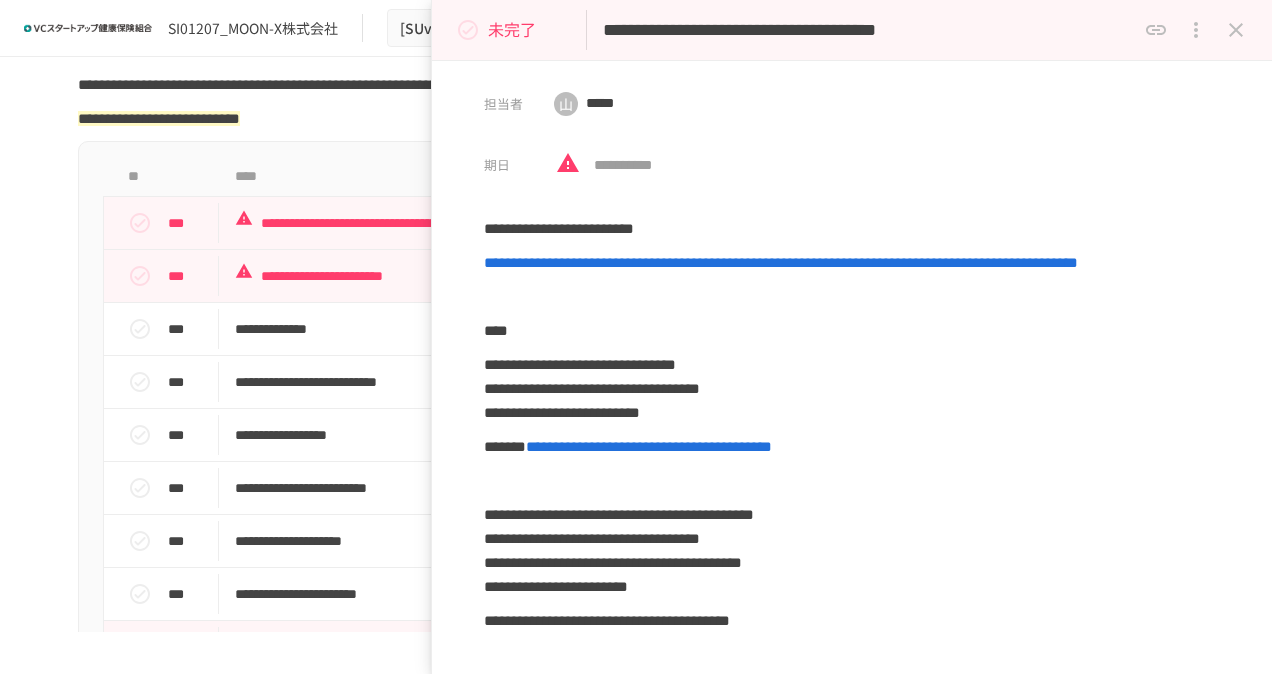 drag, startPoint x: 606, startPoint y: 35, endPoint x: 632, endPoint y: 30, distance: 26.476404 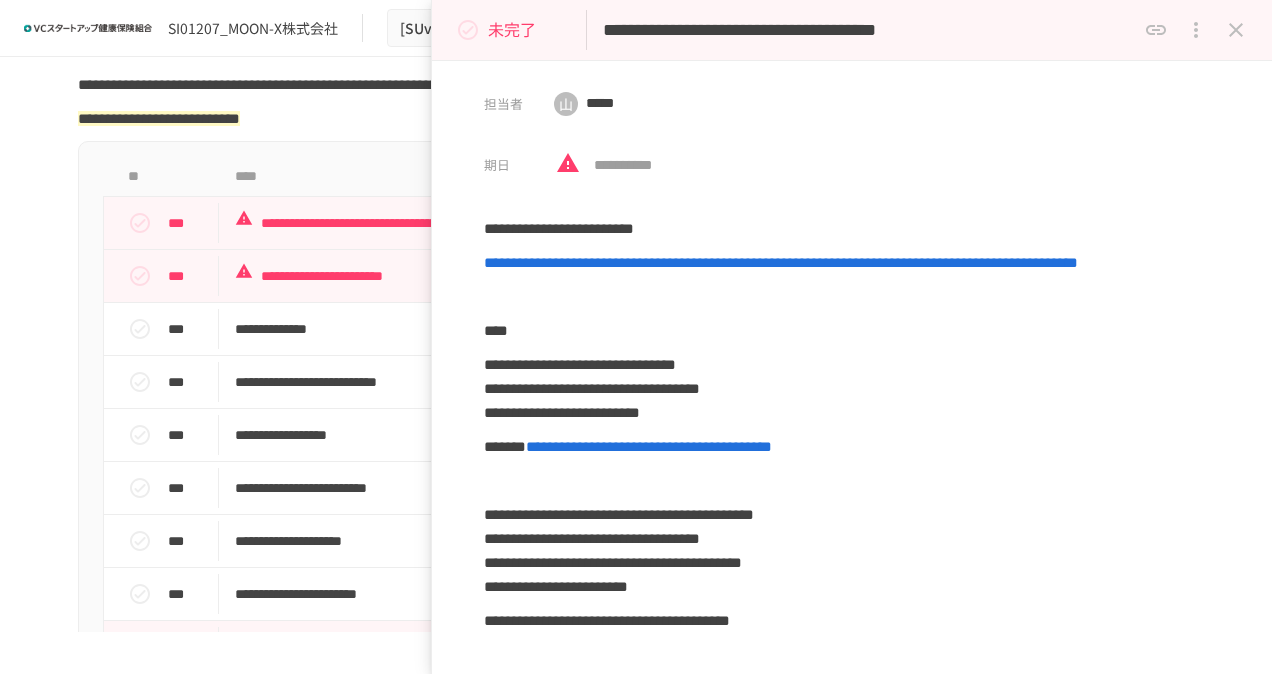 click on "**********" at bounding box center [869, 30] 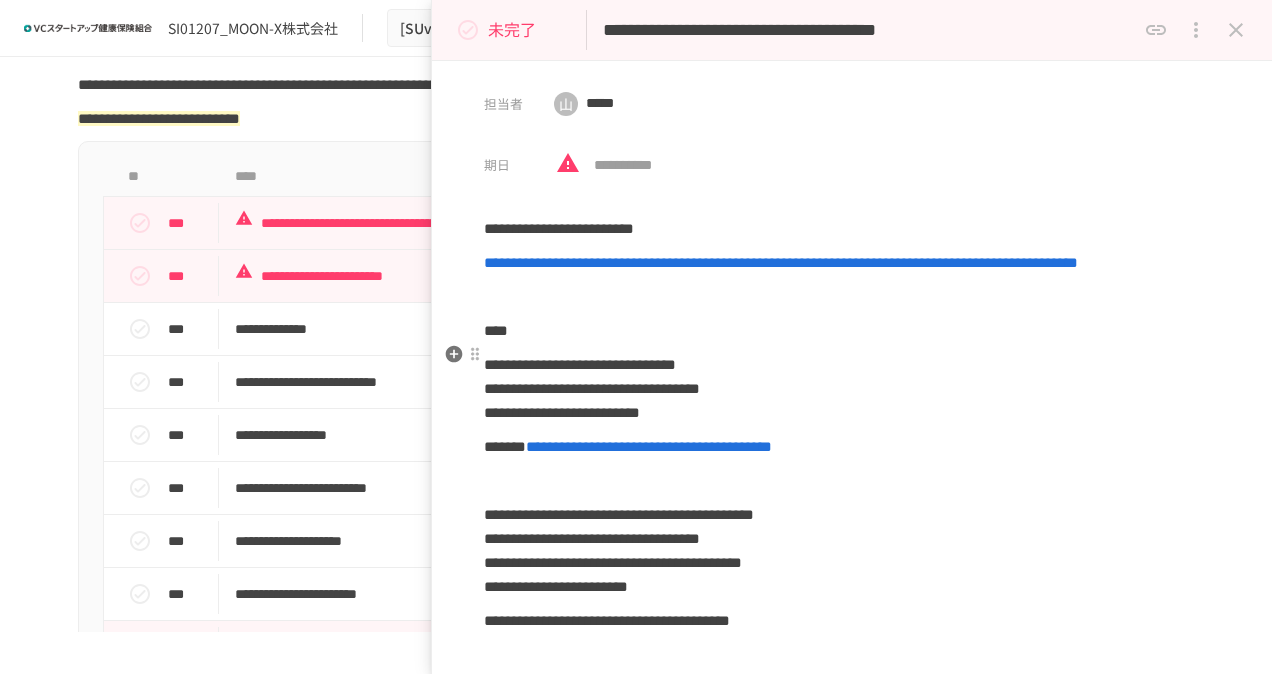 click on "****" at bounding box center (852, 331) 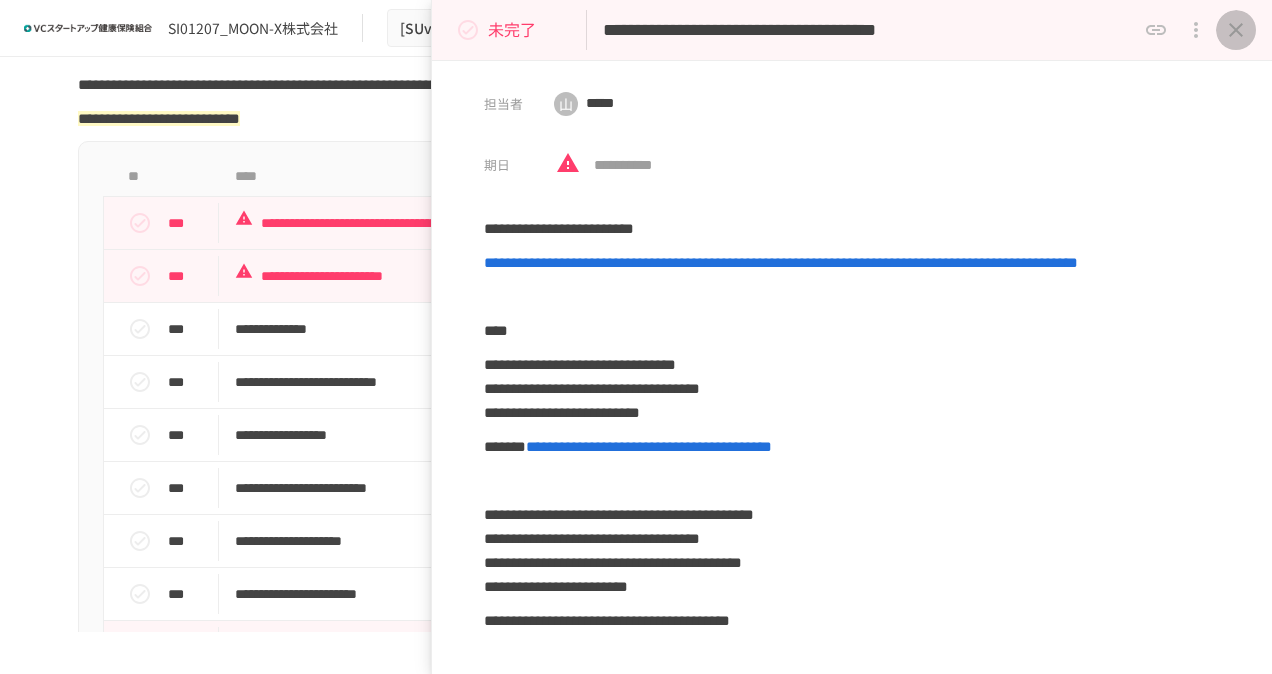 click at bounding box center [1236, 30] 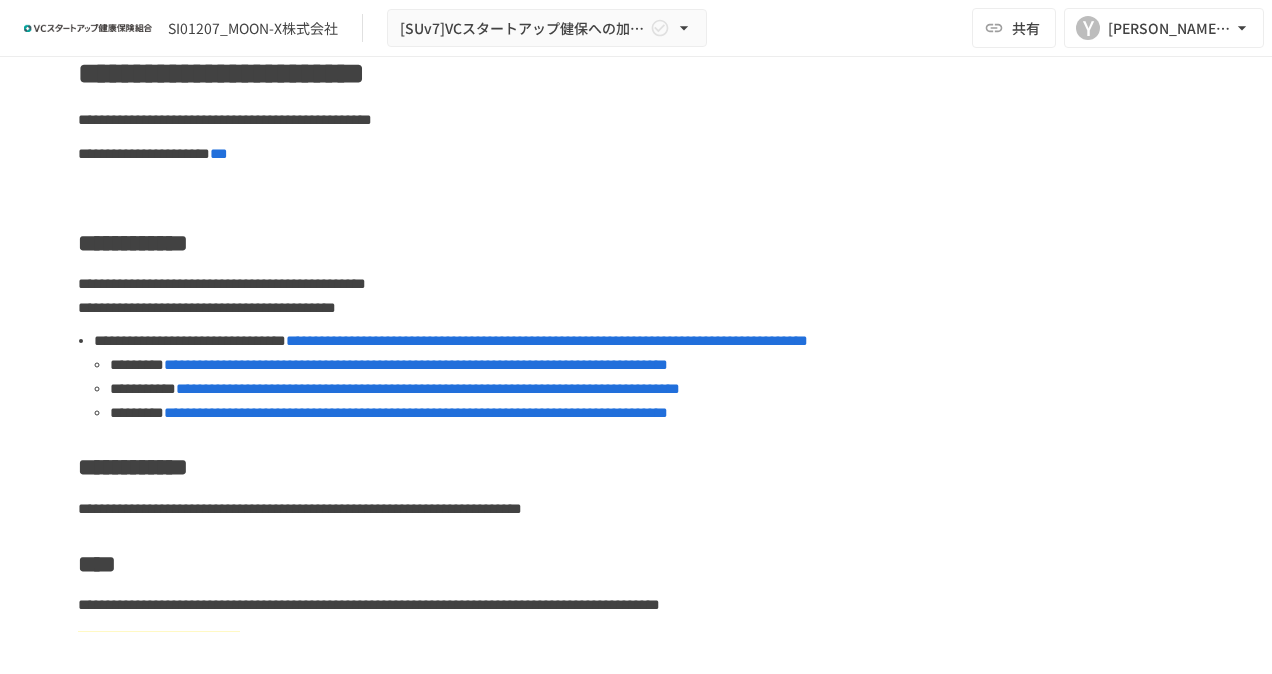 scroll, scrollTop: 0, scrollLeft: 0, axis: both 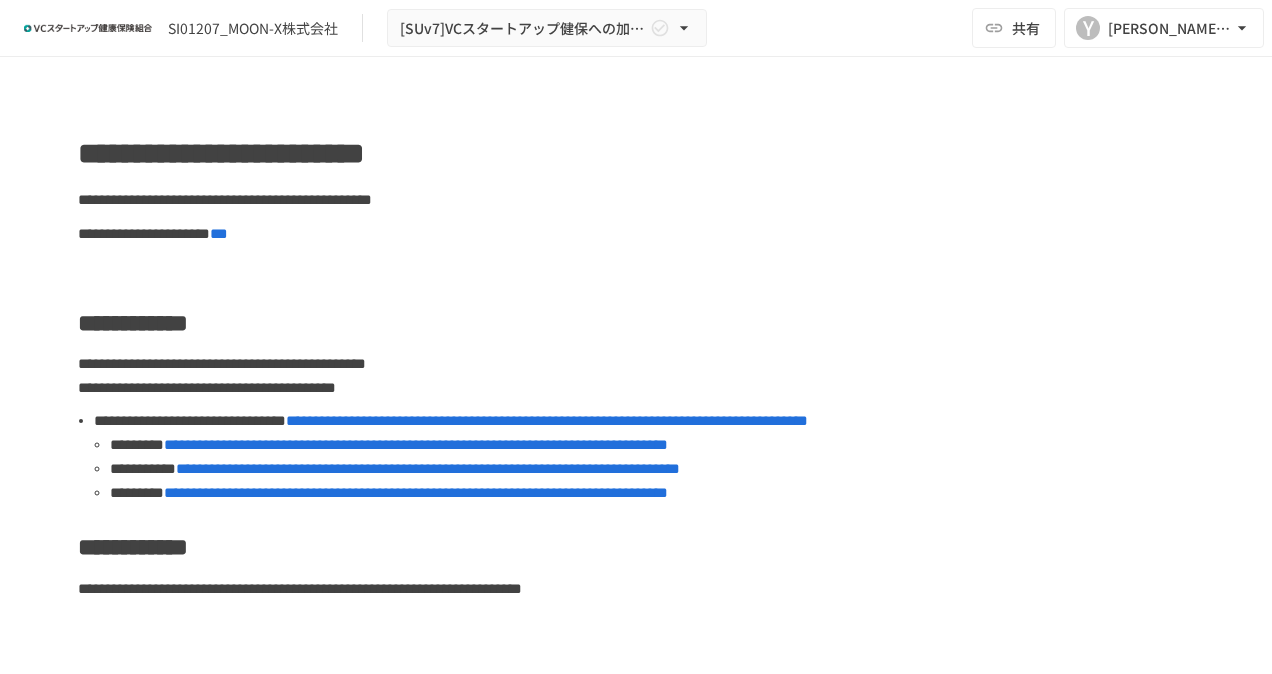 click on "**********" at bounding box center [636, 1179] 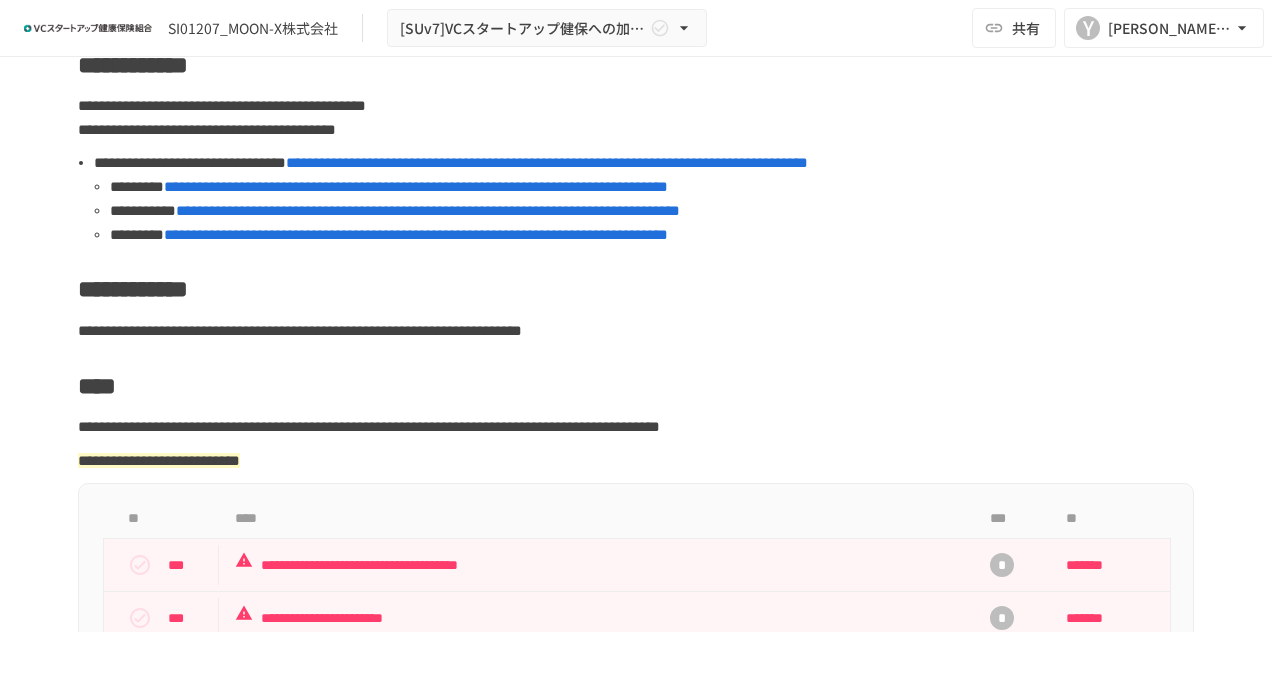scroll, scrollTop: 600, scrollLeft: 0, axis: vertical 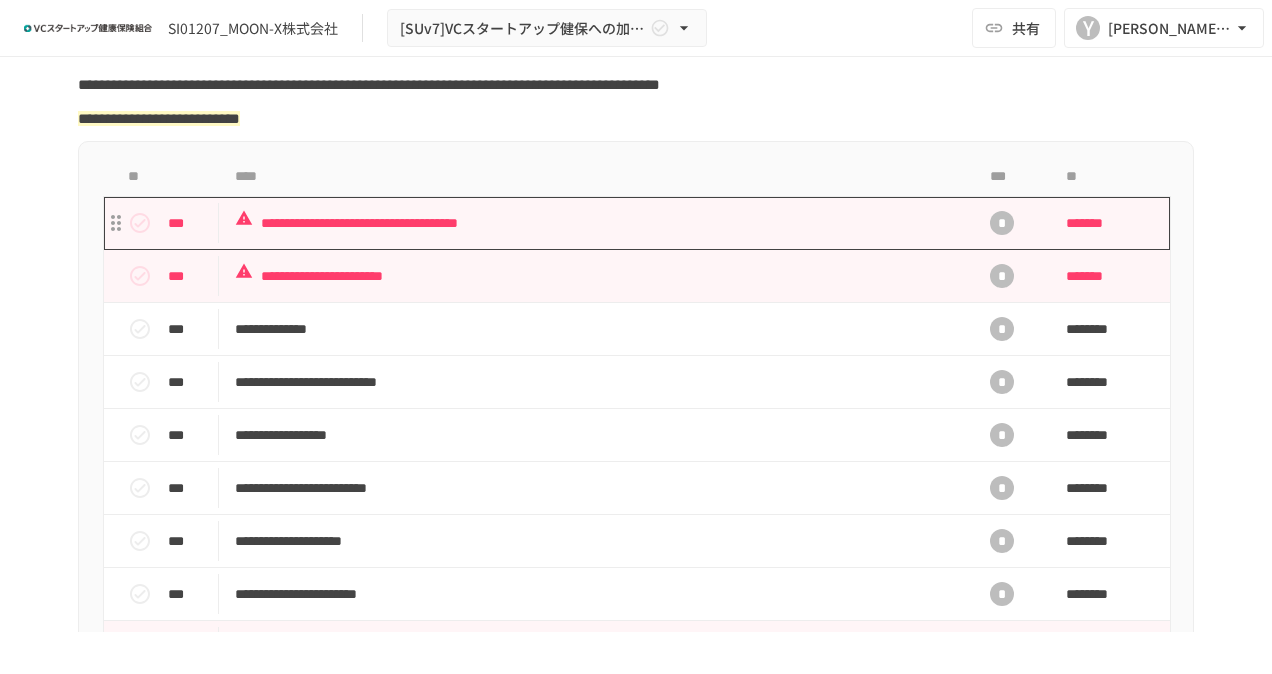 click on "**********" at bounding box center [594, 223] 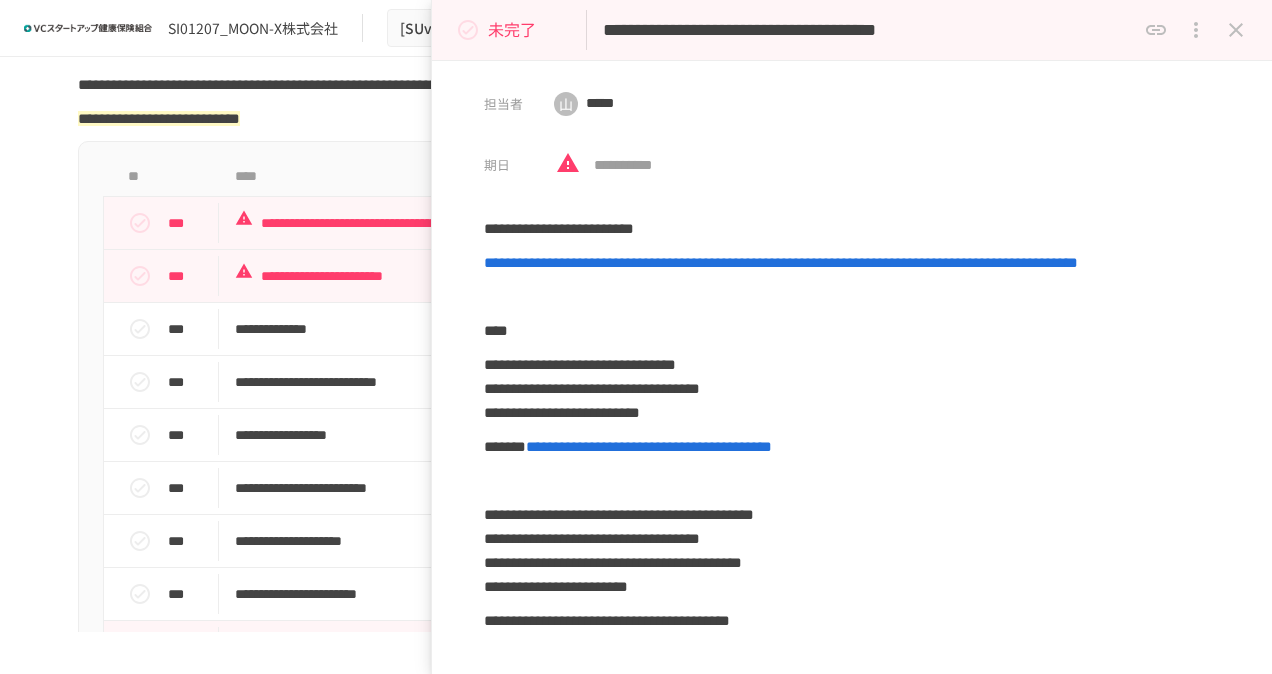 drag, startPoint x: 602, startPoint y: 30, endPoint x: 713, endPoint y: 32, distance: 111.01801 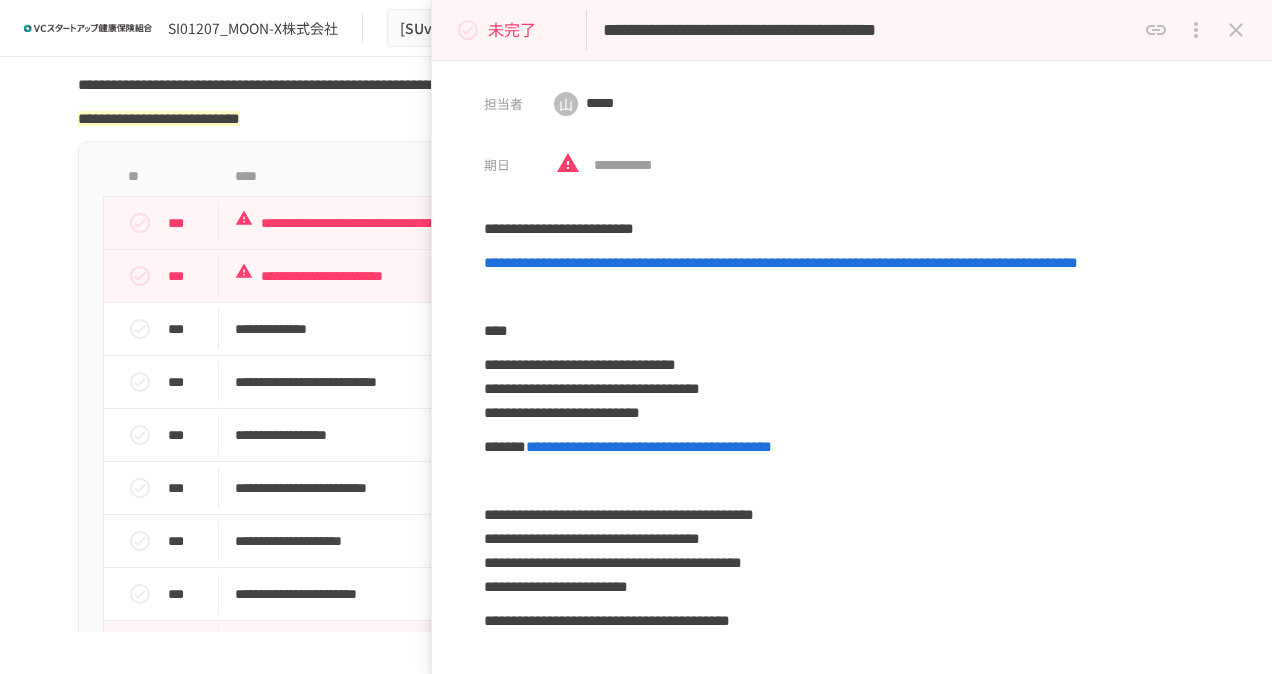 drag, startPoint x: 606, startPoint y: 27, endPoint x: 777, endPoint y: 30, distance: 171.0263 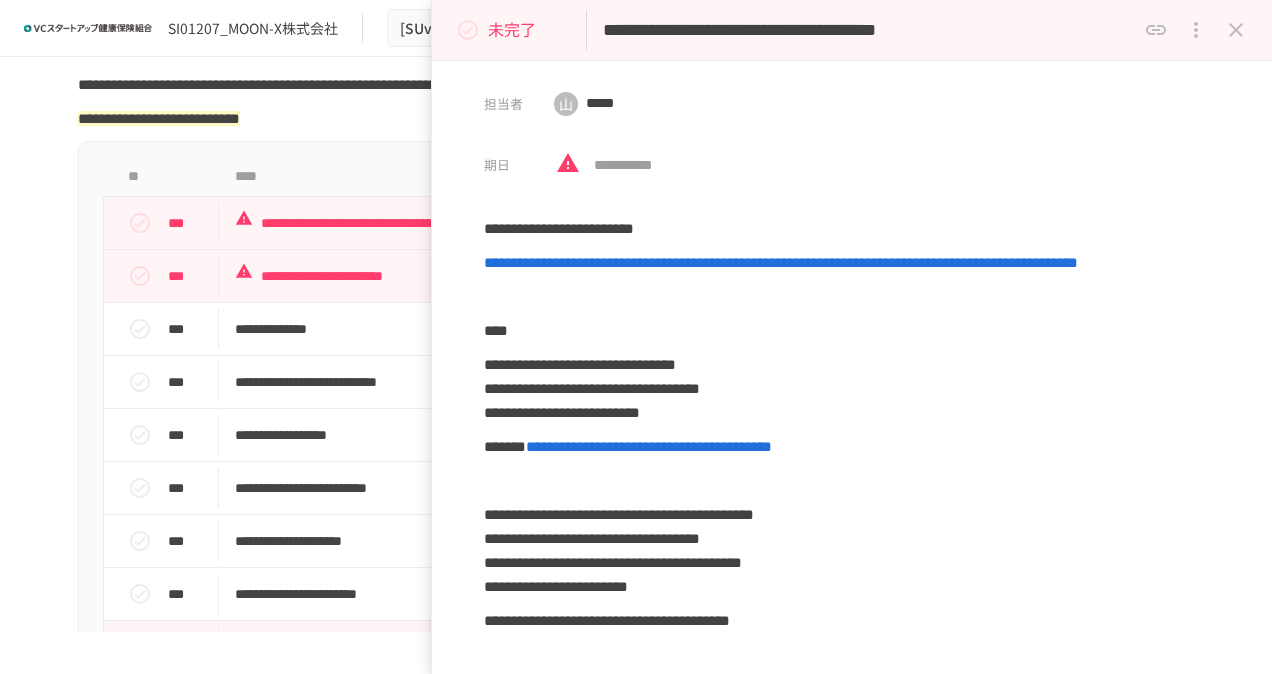 click on "**********" at bounding box center (869, 30) 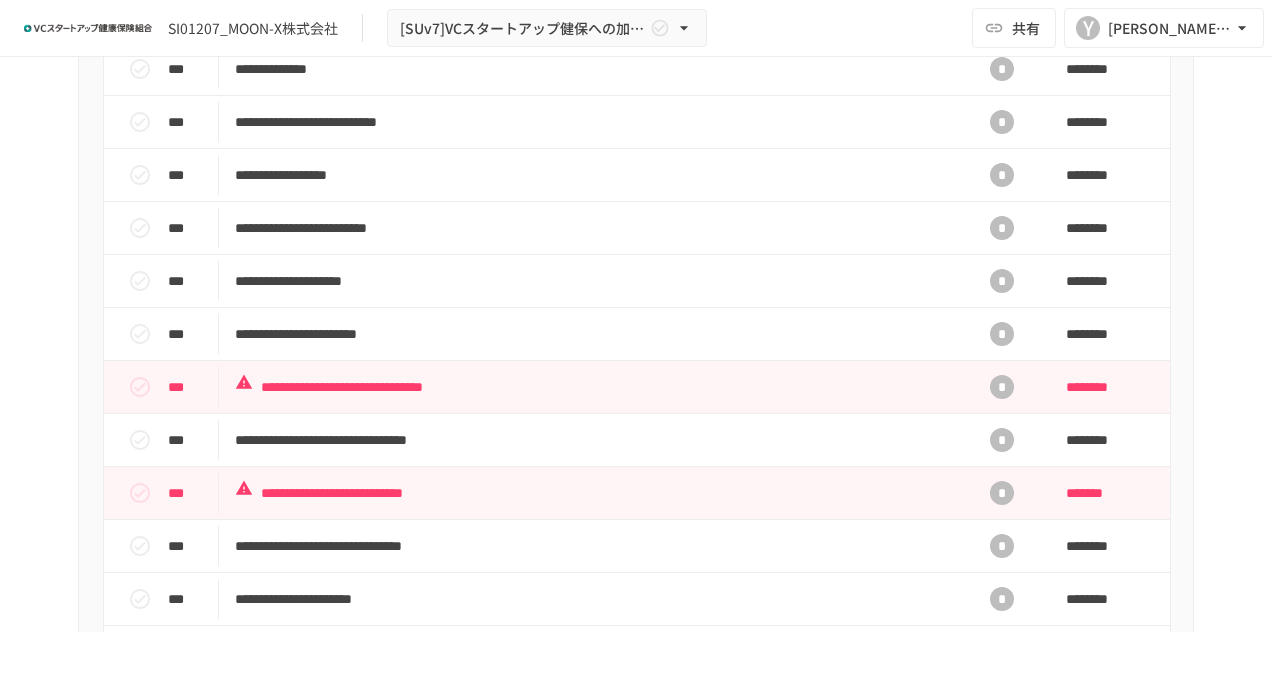 scroll, scrollTop: 900, scrollLeft: 0, axis: vertical 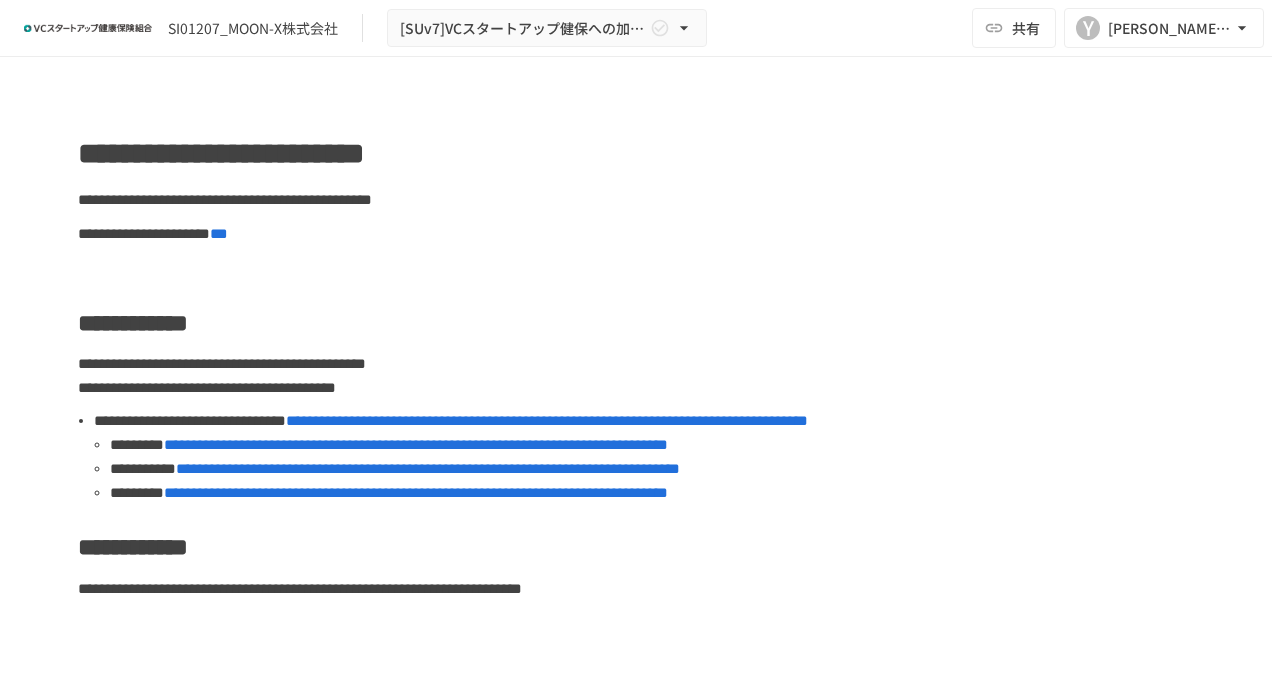 click on "**********" at bounding box center (636, 323) 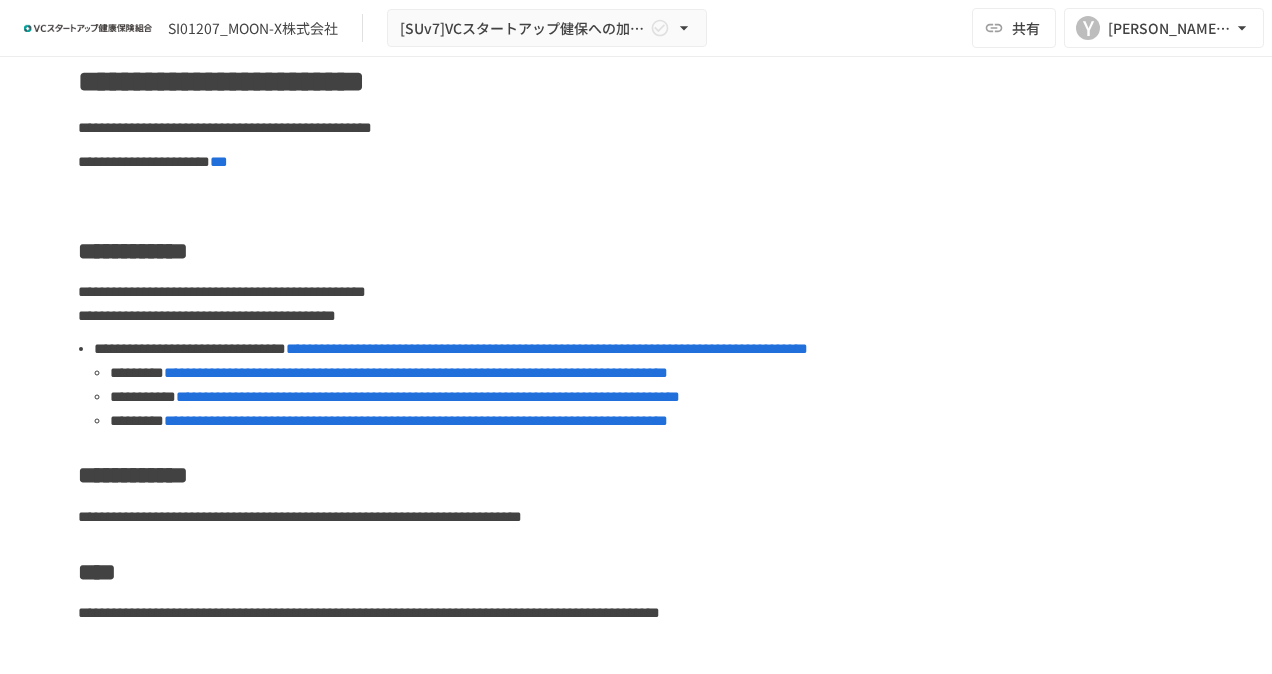 scroll, scrollTop: 0, scrollLeft: 0, axis: both 